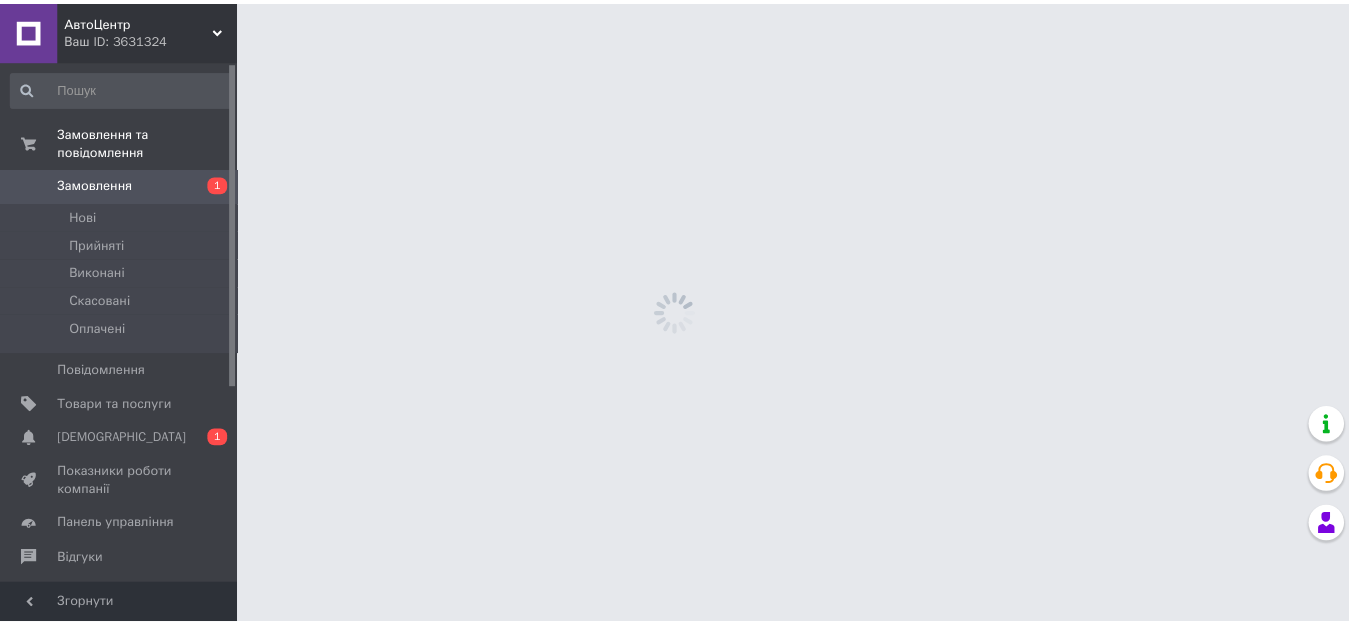 scroll, scrollTop: 0, scrollLeft: 0, axis: both 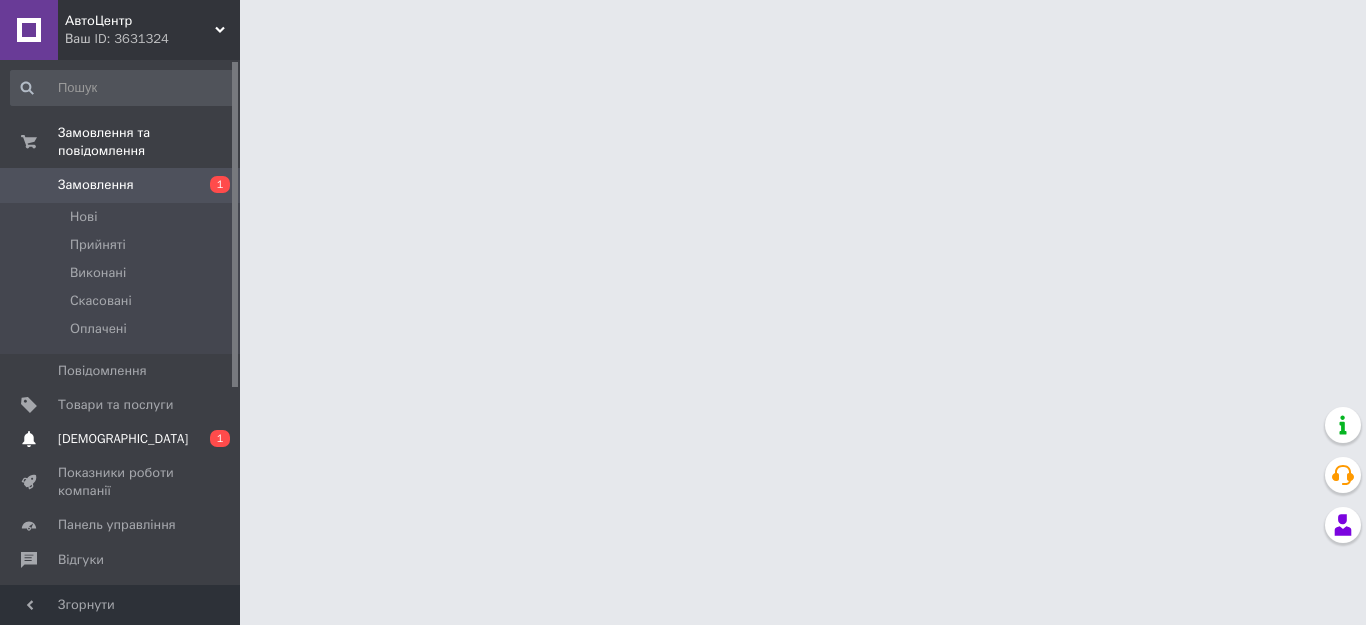 click on "[DEMOGRAPHIC_DATA]" at bounding box center (121, 439) 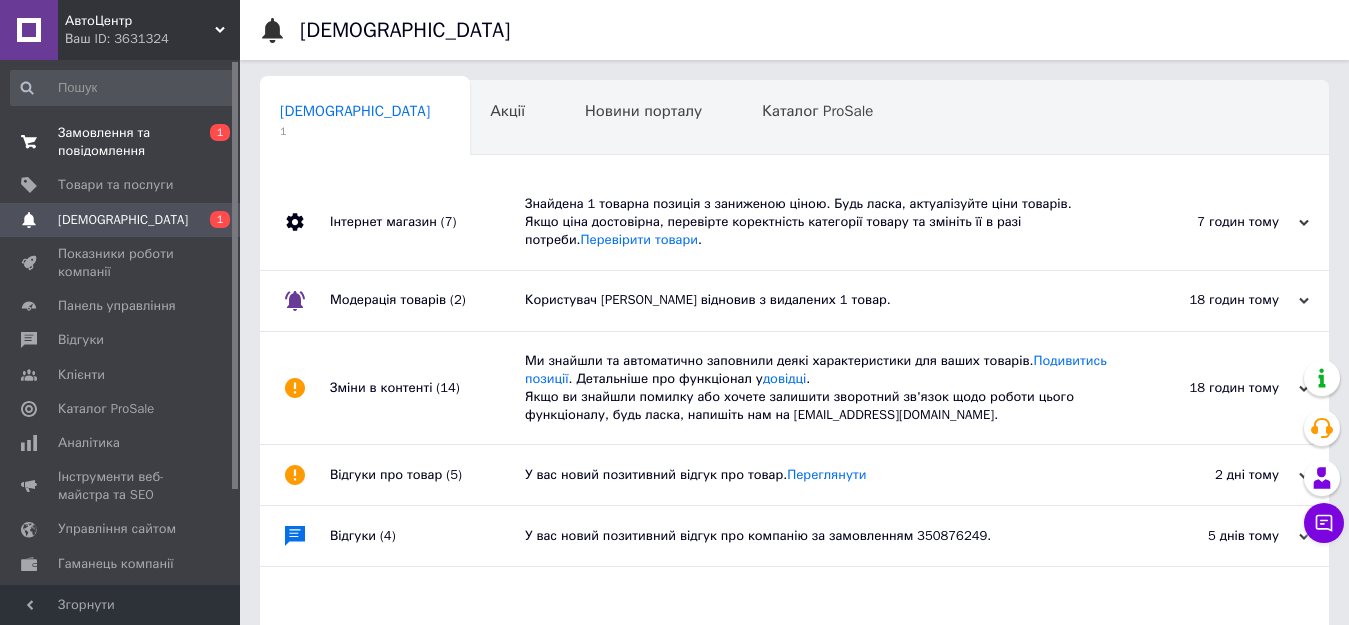 click on "Замовлення та повідомлення" at bounding box center (121, 142) 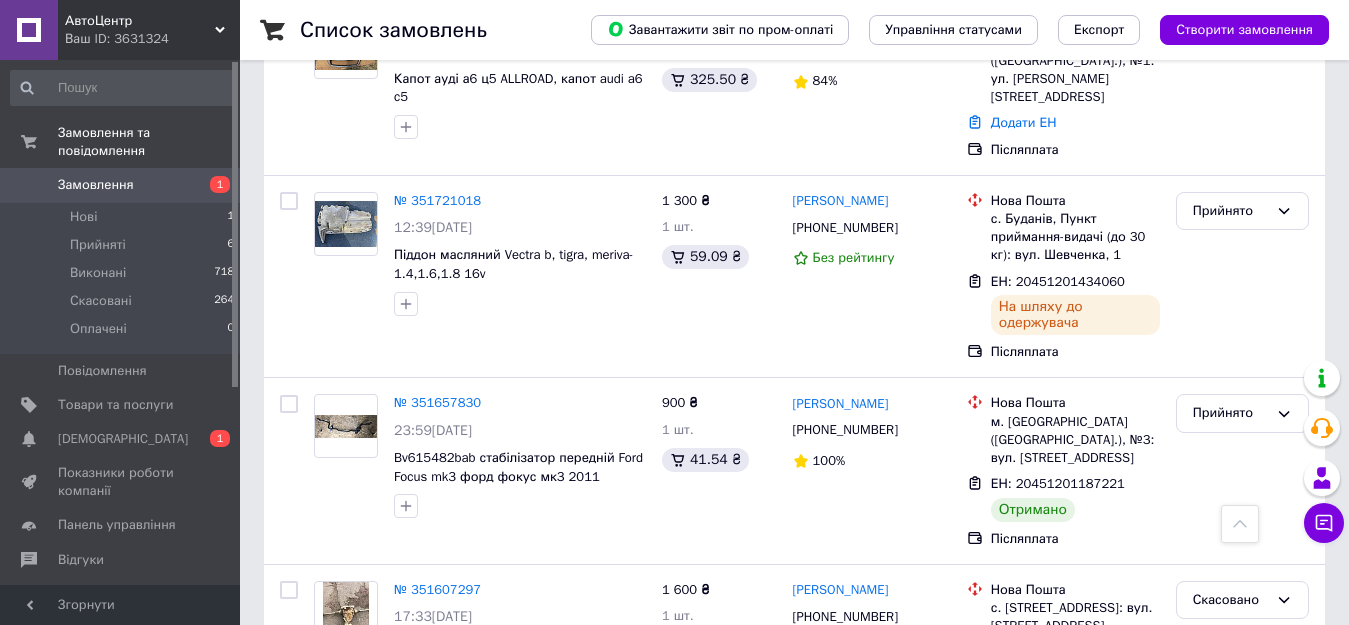 scroll, scrollTop: 1000, scrollLeft: 0, axis: vertical 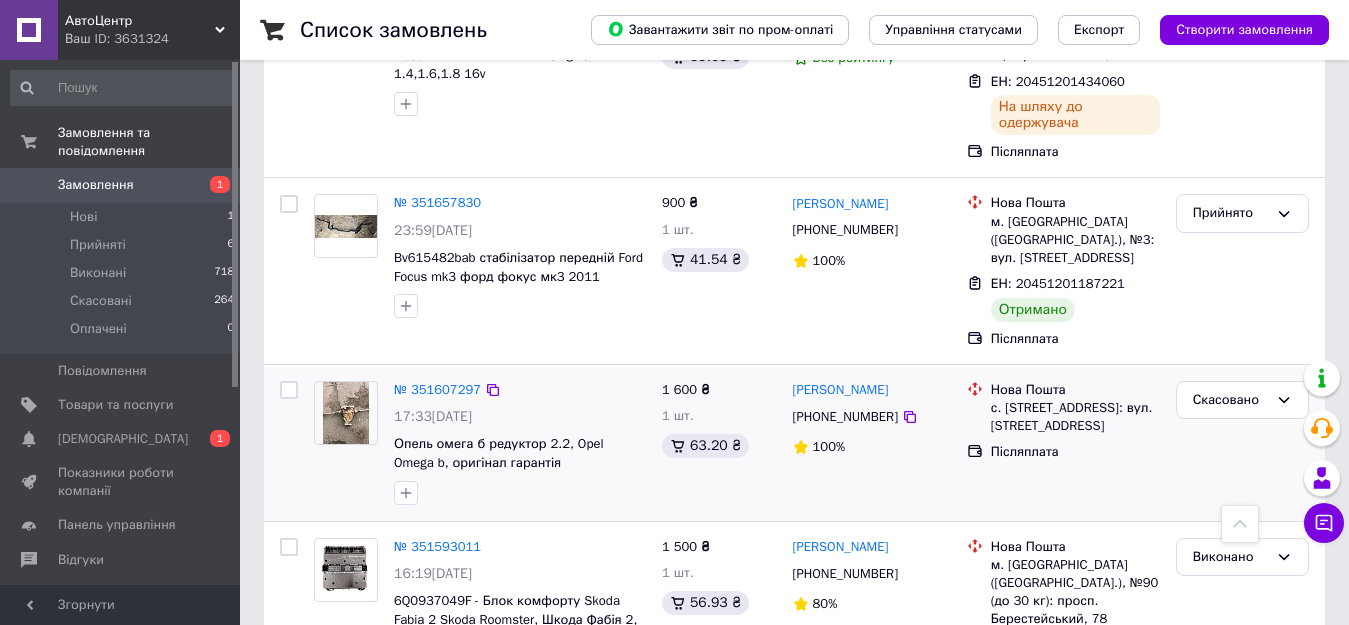 click at bounding box center (520, 493) 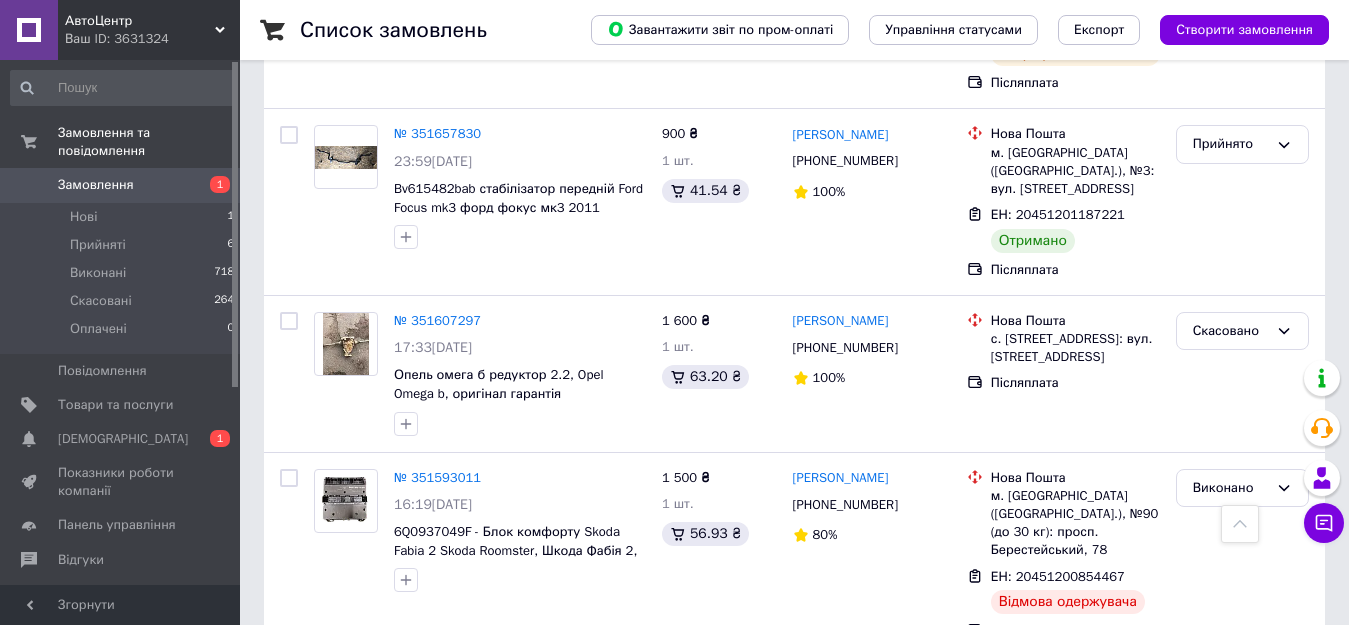 scroll, scrollTop: 1100, scrollLeft: 0, axis: vertical 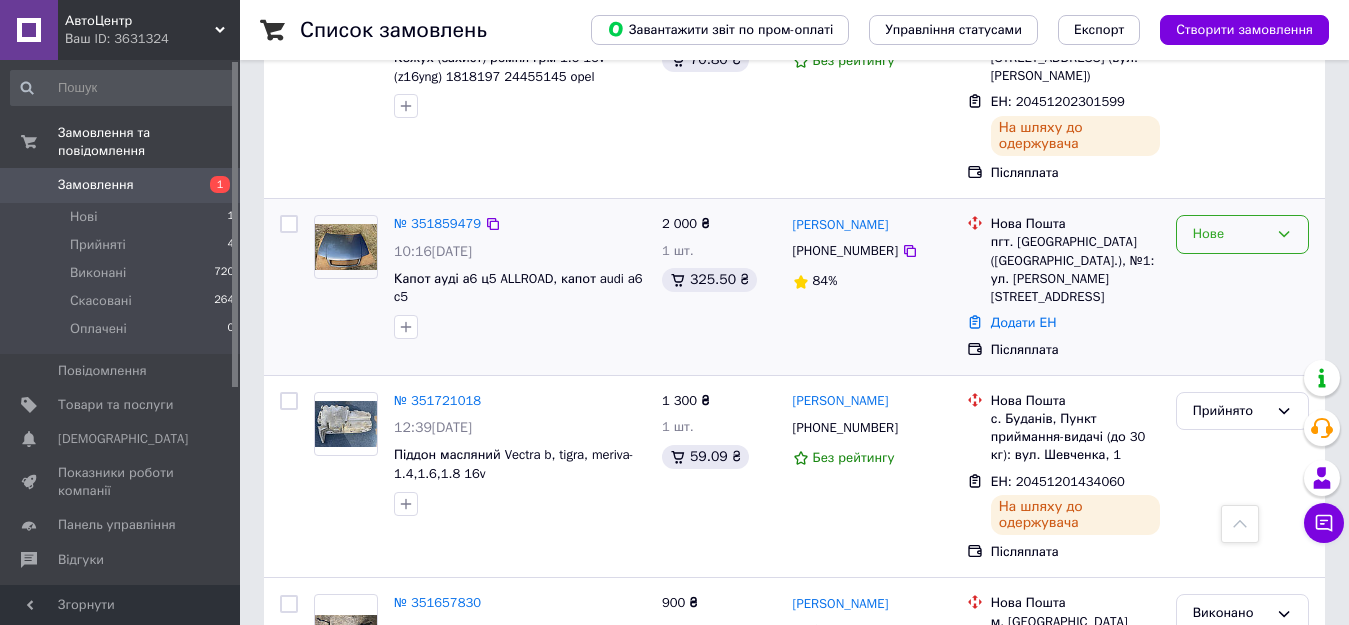 click on "Нове" at bounding box center [1230, 234] 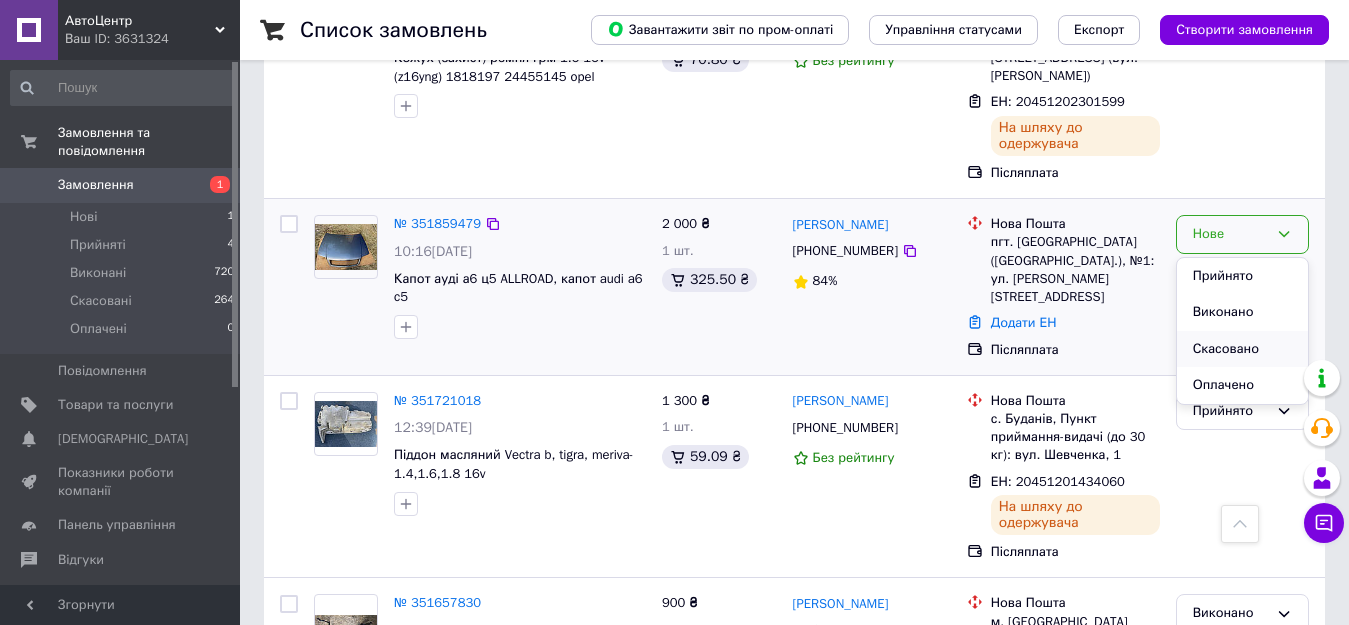 click on "Скасовано" at bounding box center [1242, 349] 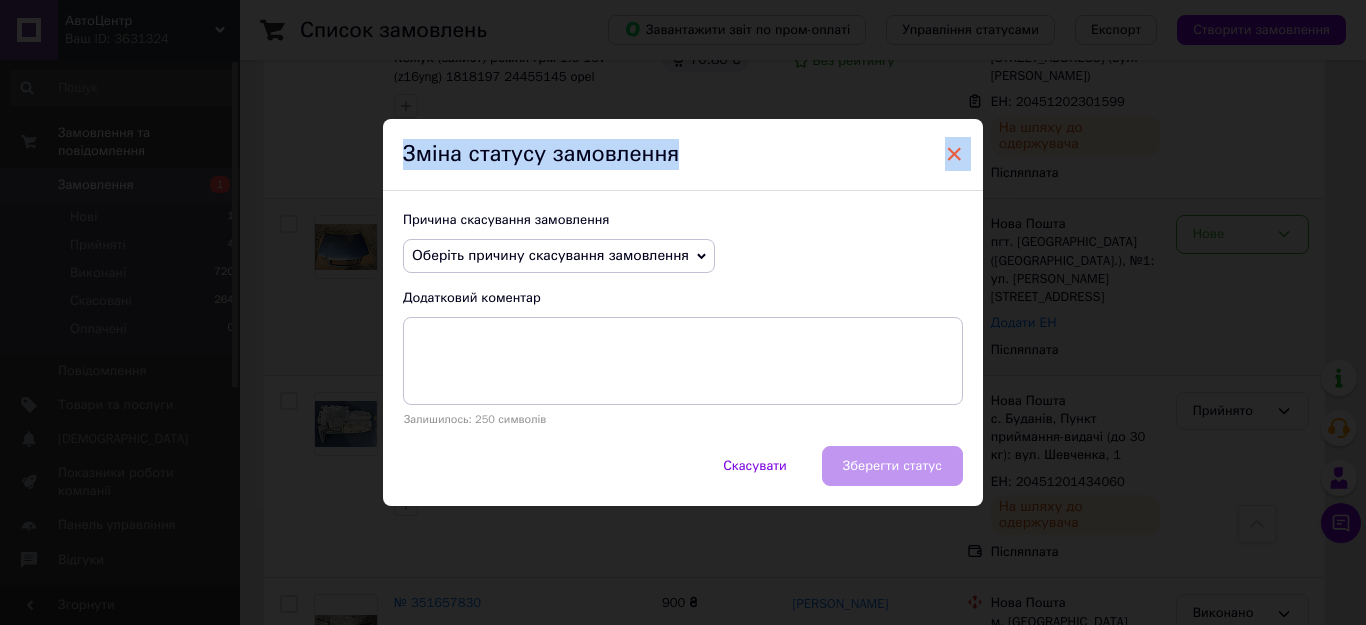 click on "× Зміна статусу замовлення Причина скасування замовлення Оберіть причину скасування замовлення Немає в наявності Немає різновиду товару Оплата не надійшла На прохання покупця Замовлення-дублікат Не виходить додзвонитися Інше Додатковий коментар Залишилось: 250 символів Скасувати   Зберегти статус" at bounding box center (683, 312) 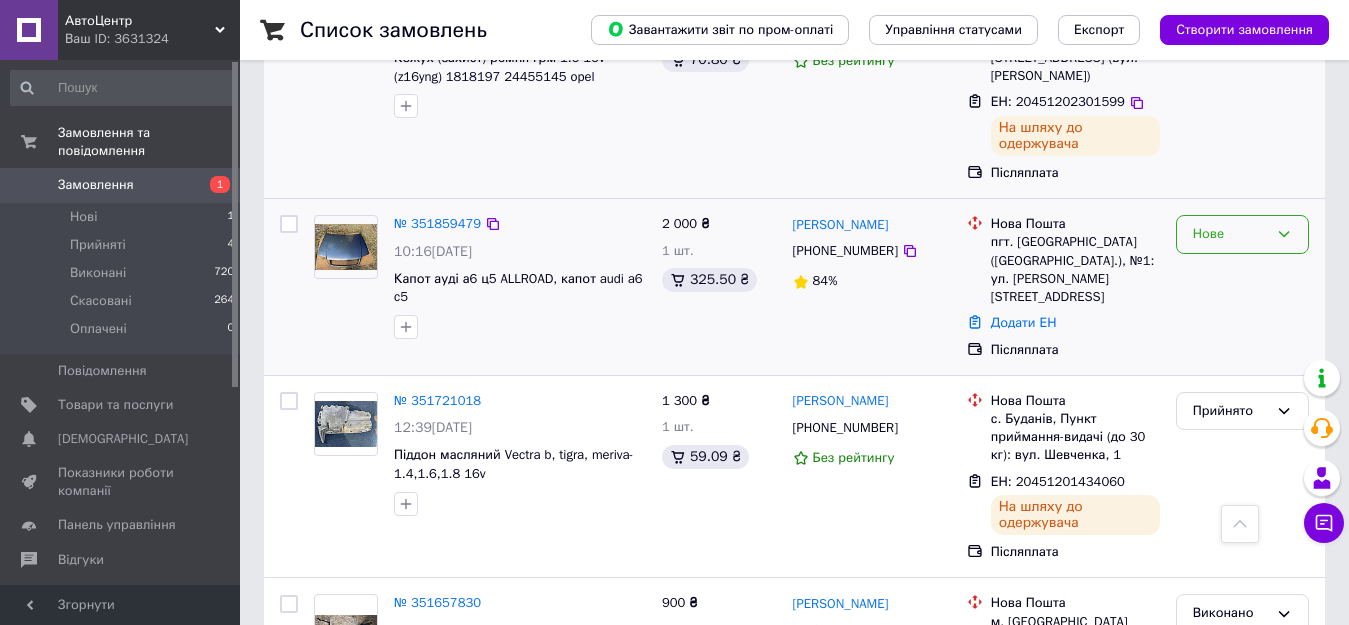 click on "Андрій Огли +380954239370 Без рейтингу" at bounding box center (872, 88) 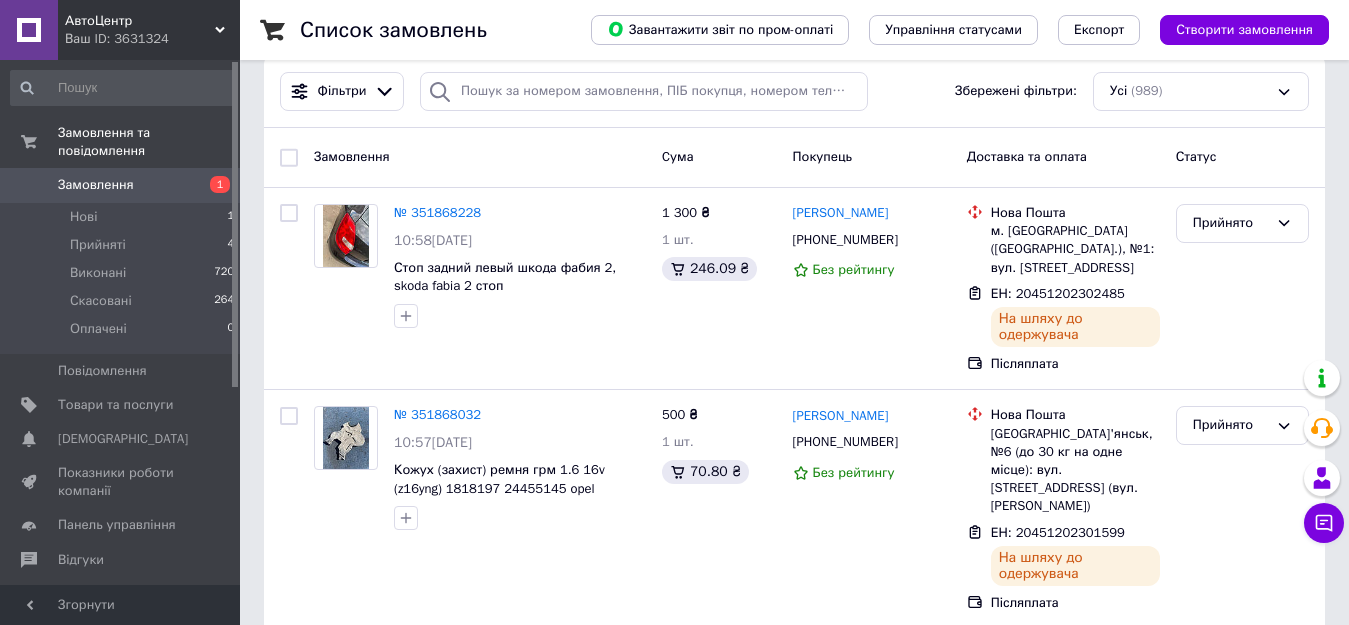 scroll, scrollTop: 200, scrollLeft: 0, axis: vertical 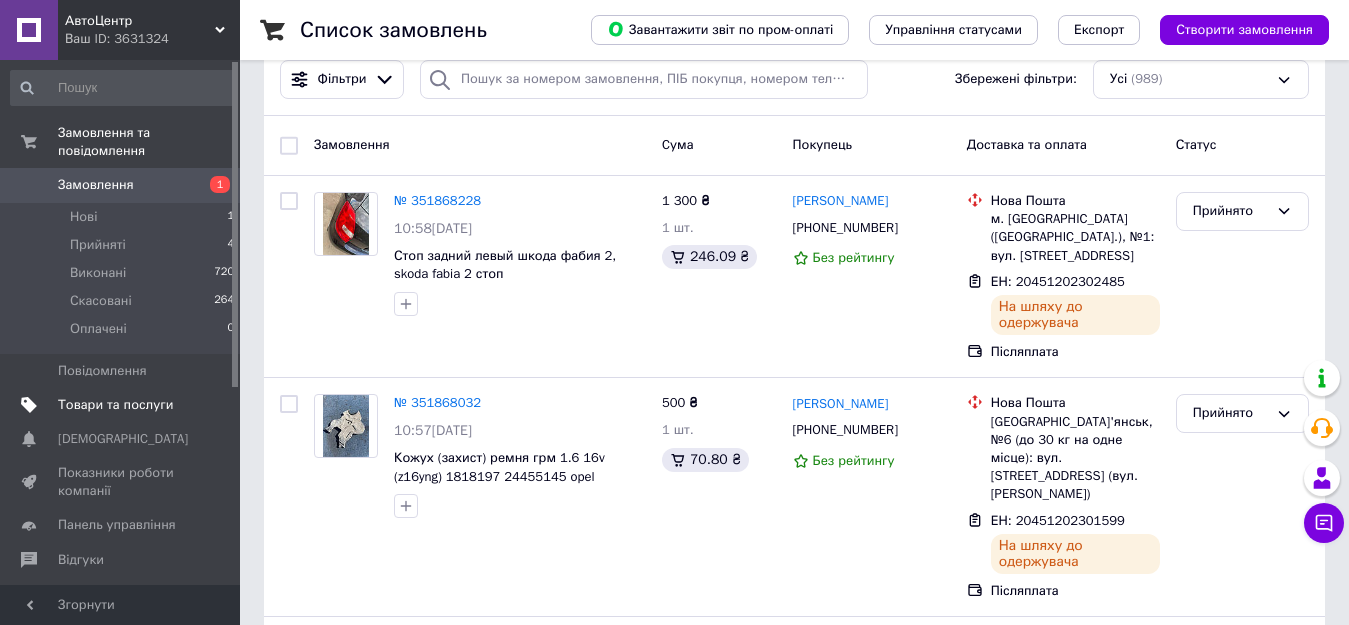 click on "Товари та послуги" at bounding box center [115, 405] 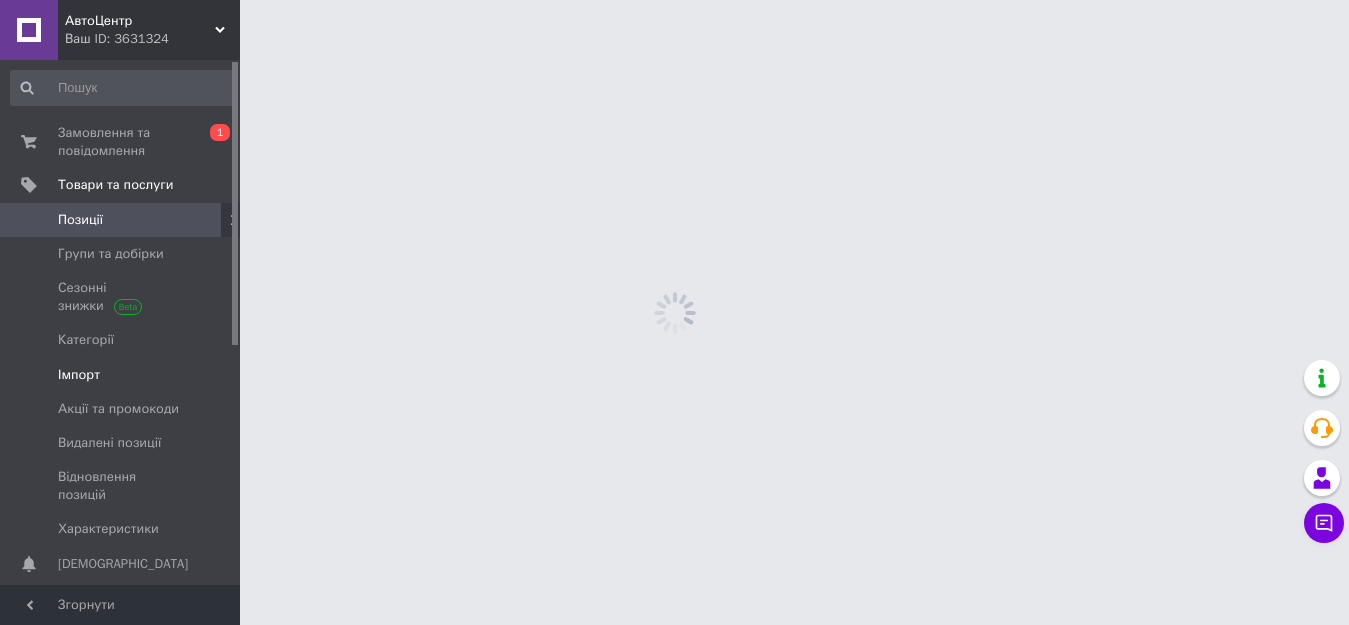 scroll, scrollTop: 0, scrollLeft: 0, axis: both 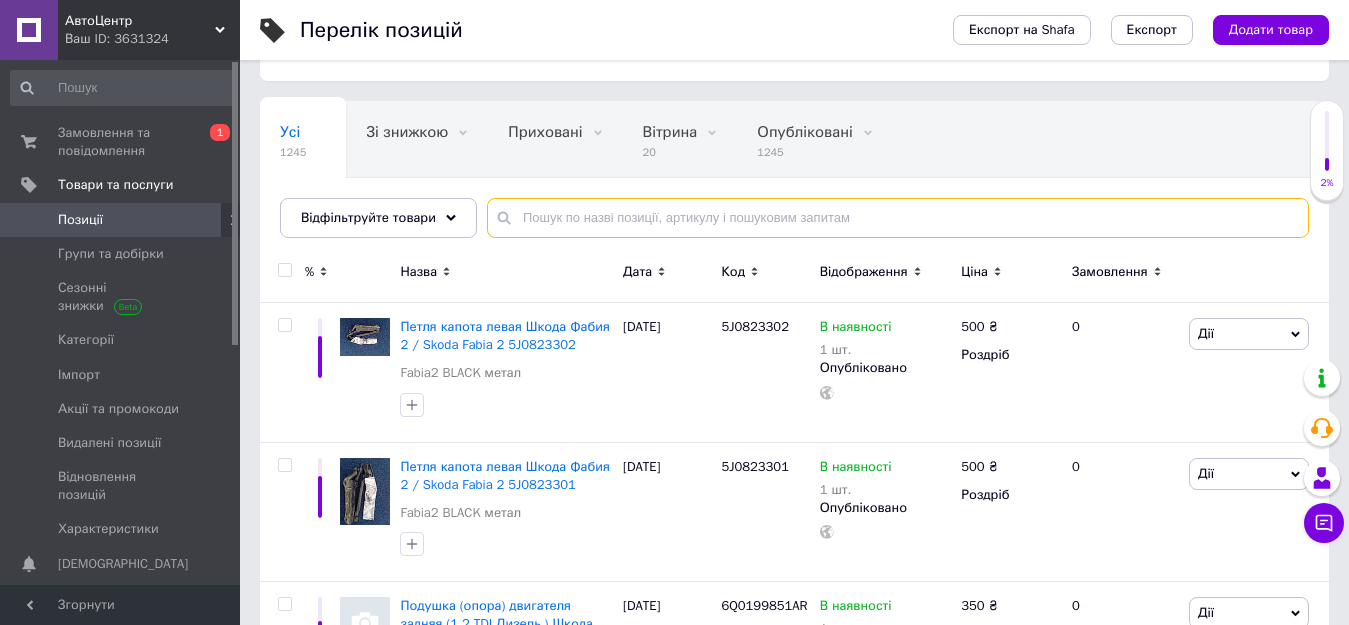 click at bounding box center (898, 218) 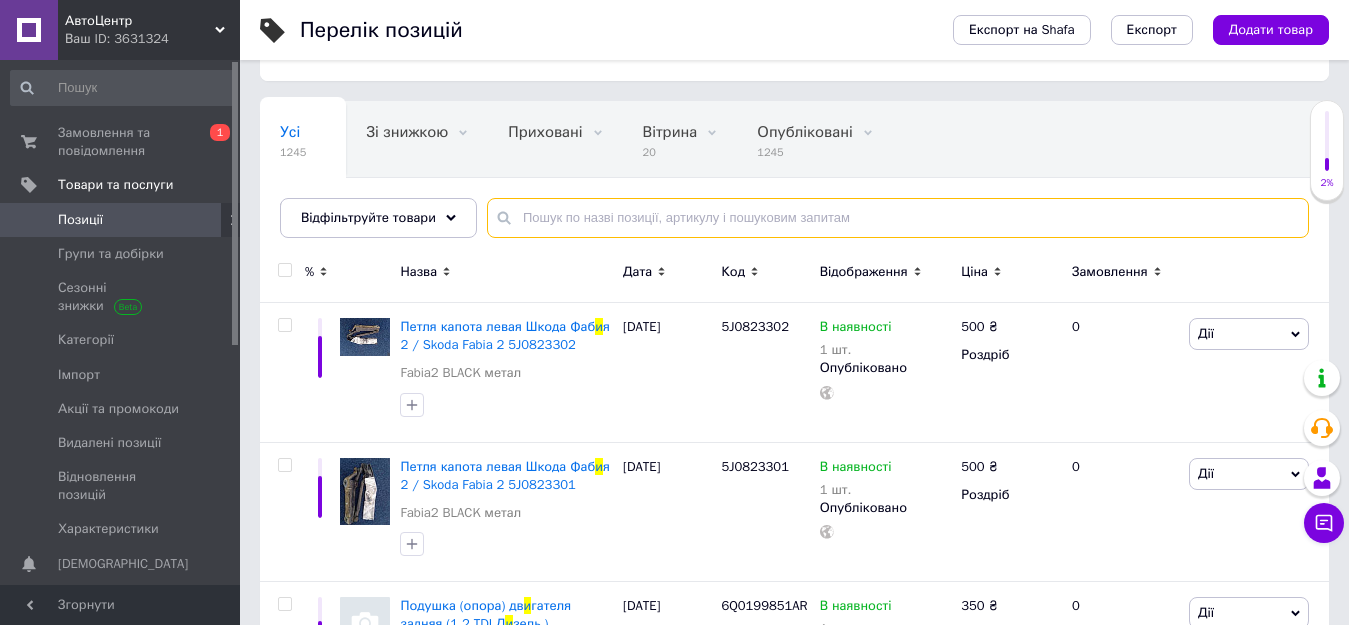 type on "и" 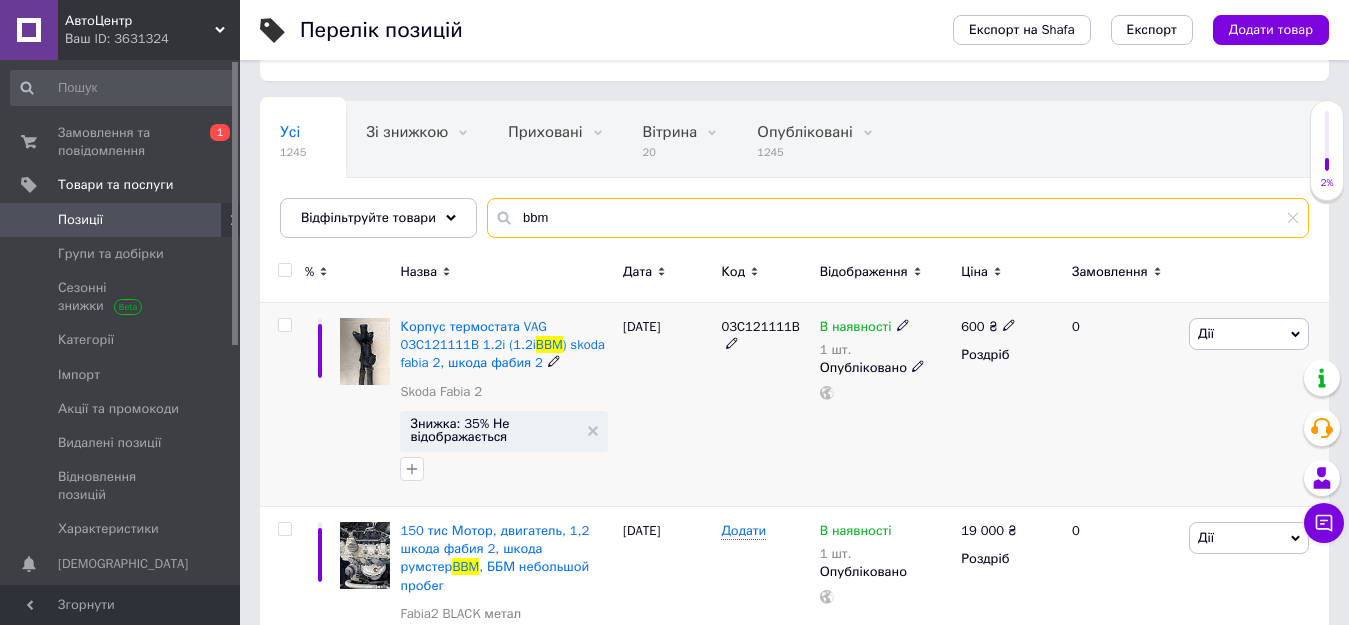 scroll, scrollTop: 159, scrollLeft: 0, axis: vertical 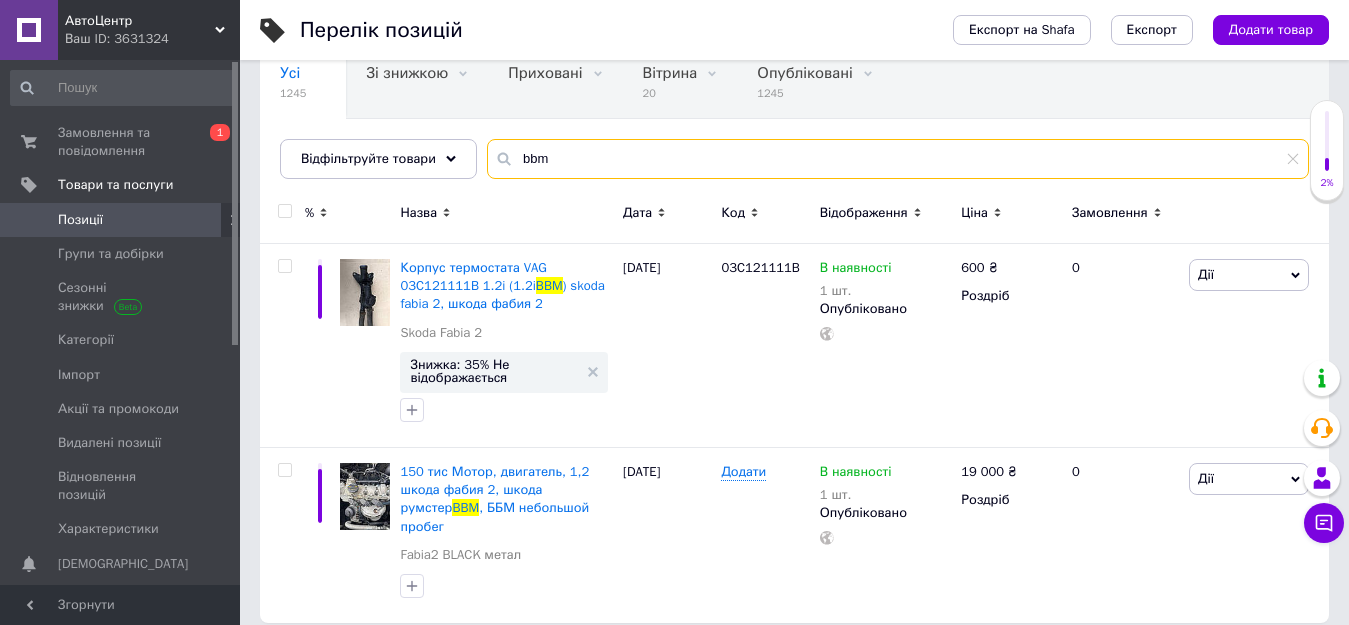 type on "bbm" 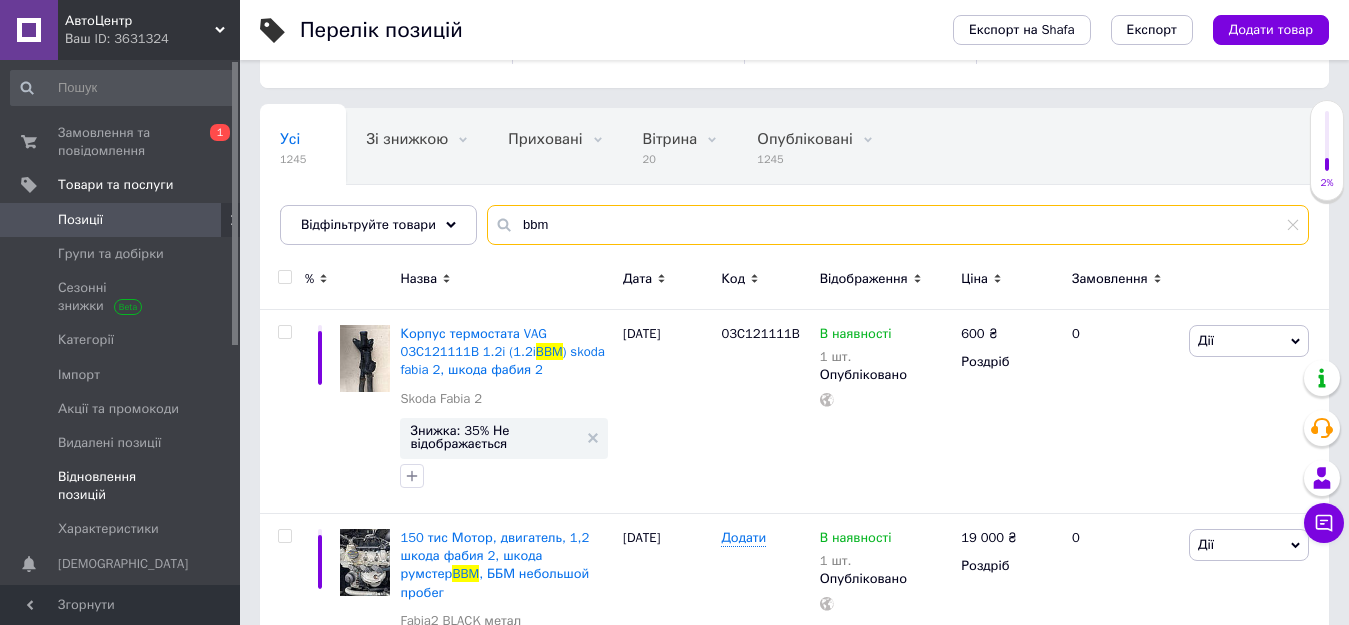 scroll, scrollTop: 59, scrollLeft: 0, axis: vertical 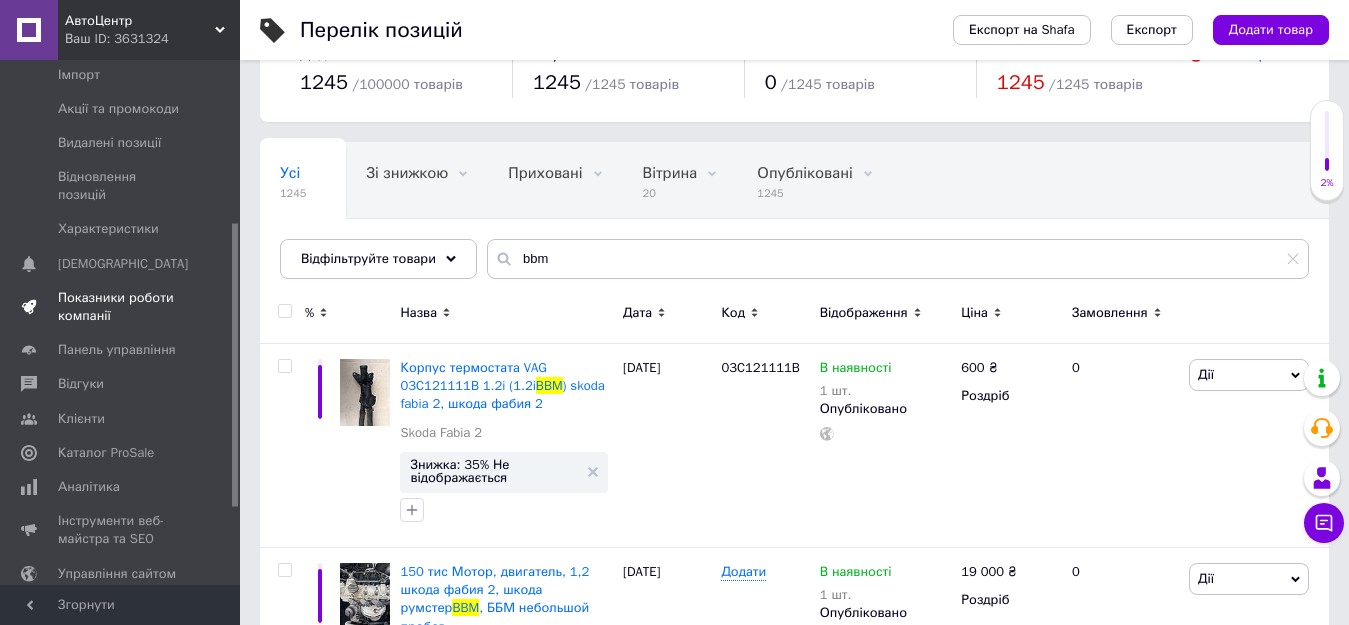 click on "Показники роботи компанії" at bounding box center (121, 307) 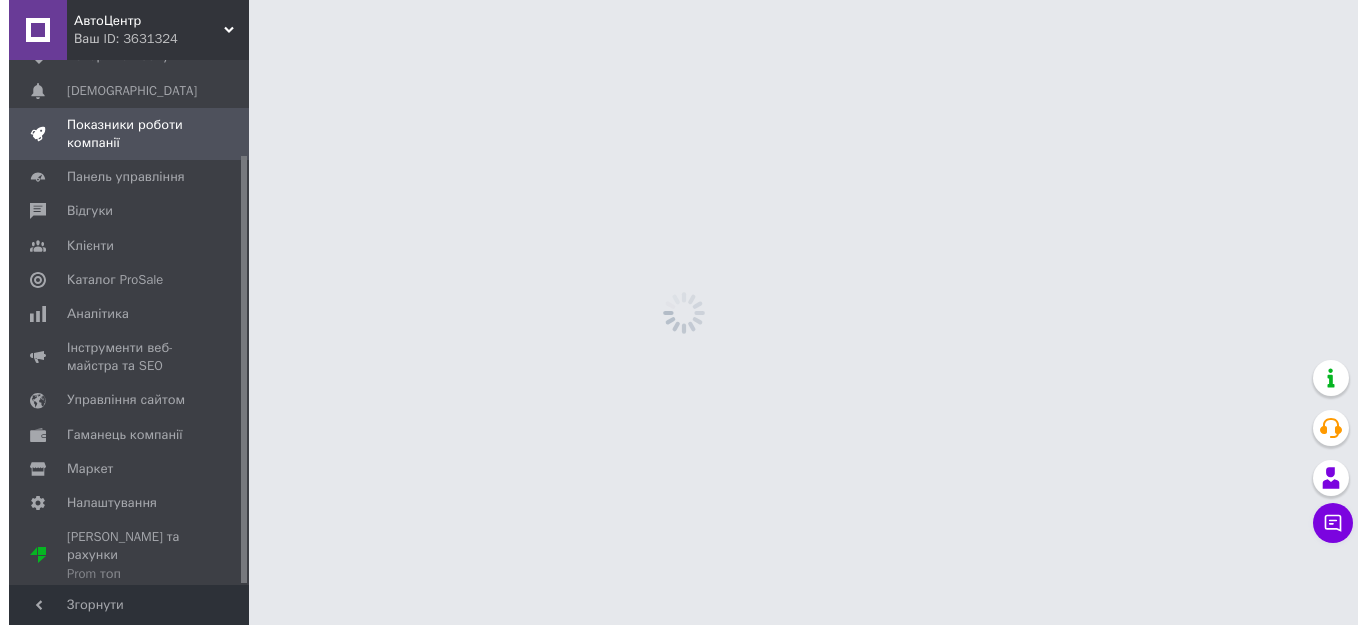 scroll, scrollTop: 0, scrollLeft: 0, axis: both 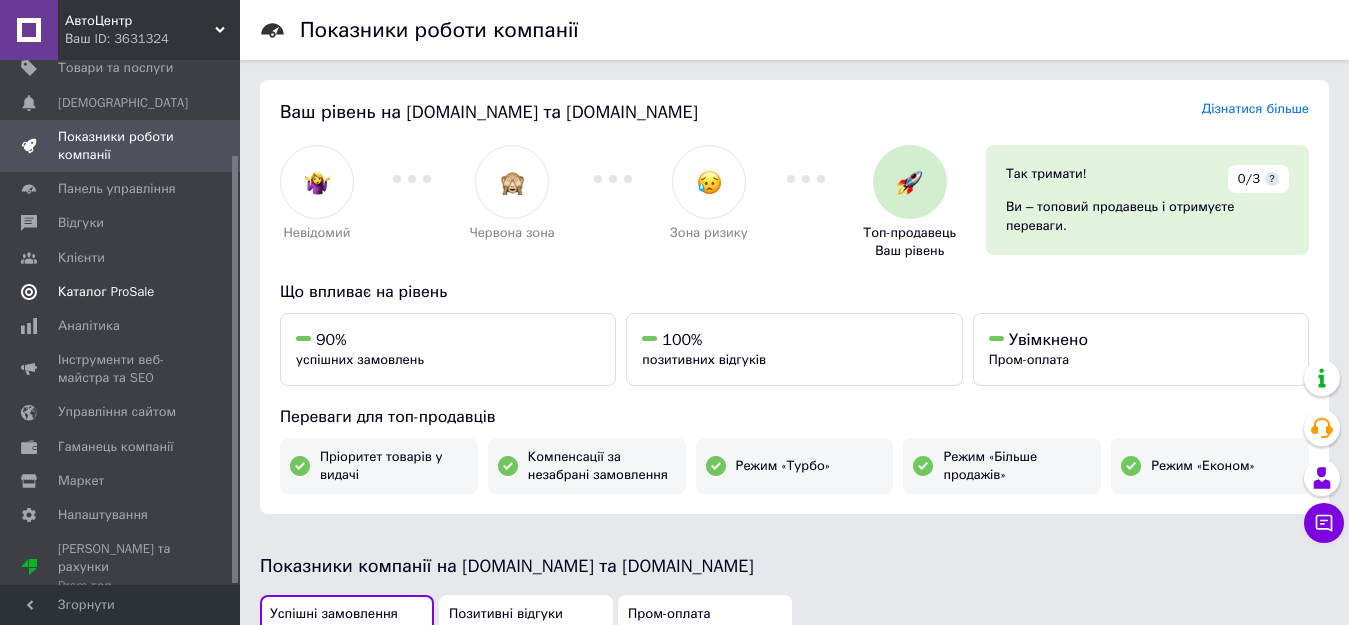 click on "Каталог ProSale" at bounding box center (106, 292) 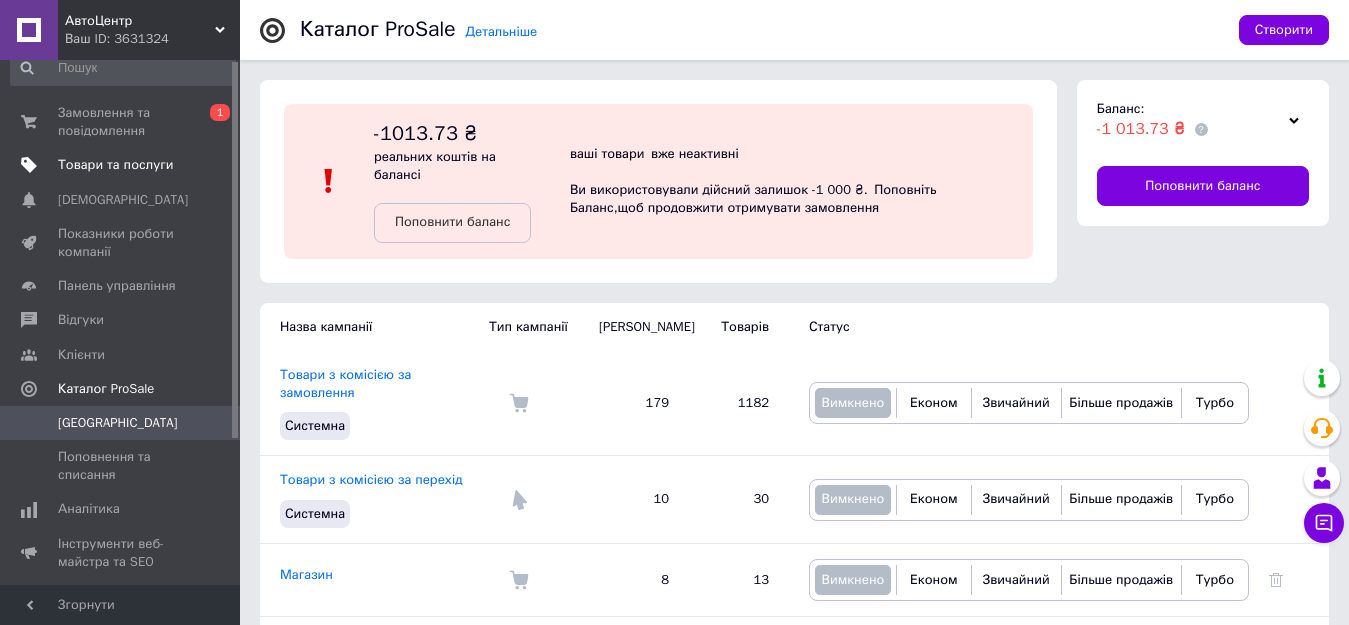 scroll, scrollTop: 0, scrollLeft: 0, axis: both 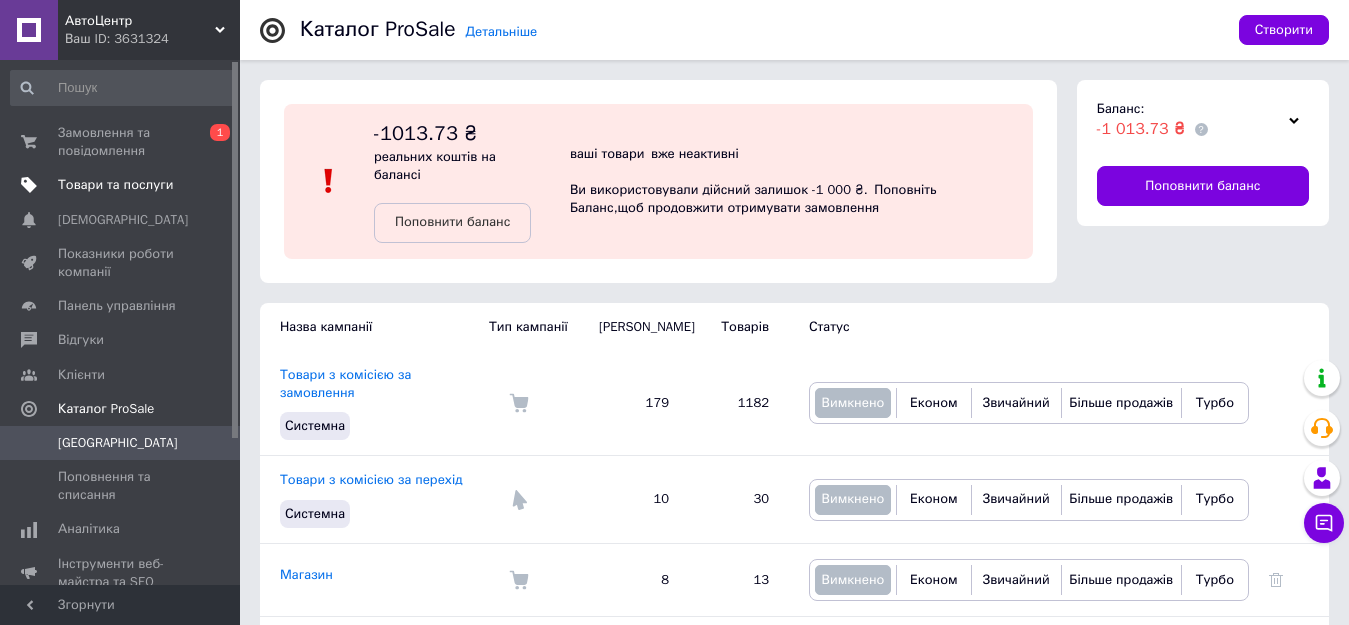 click on "Товари та послуги" at bounding box center (123, 185) 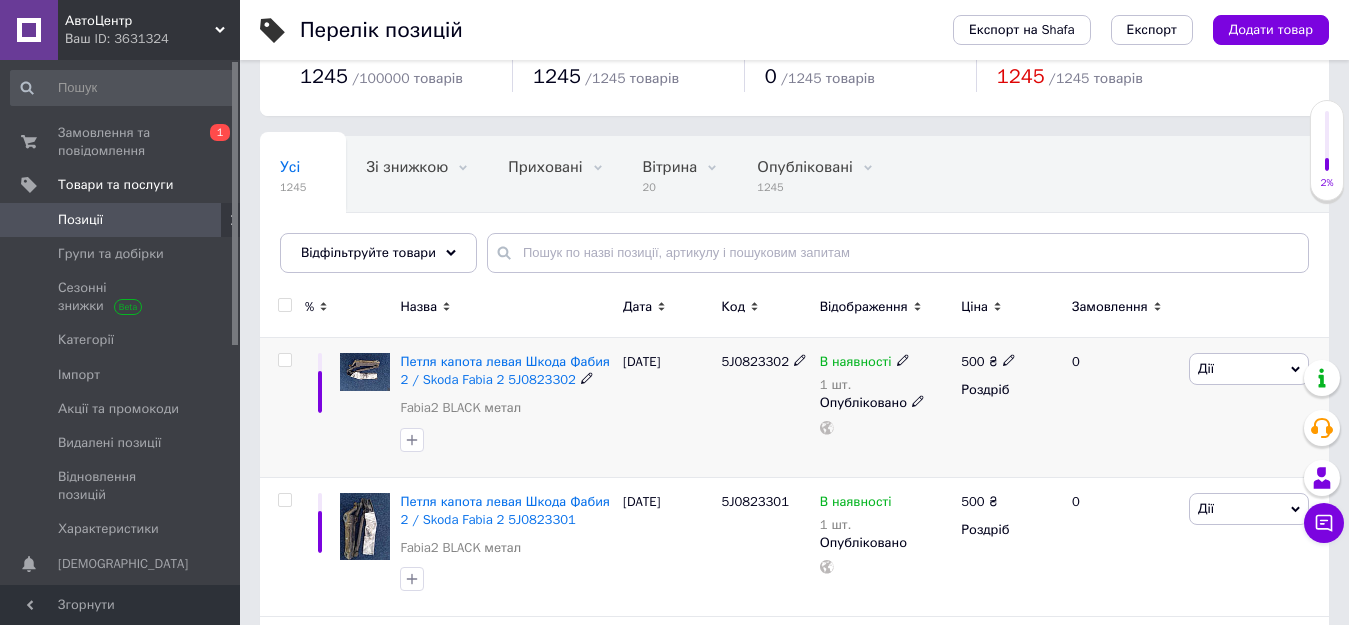 scroll, scrollTop: 100, scrollLeft: 0, axis: vertical 